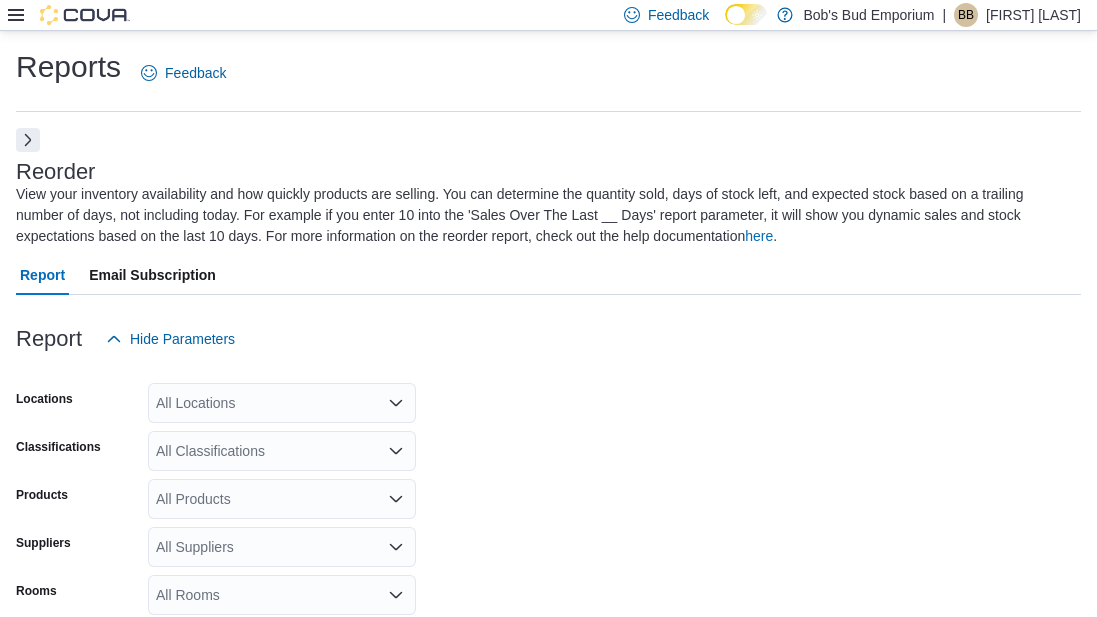scroll, scrollTop: 792, scrollLeft: 0, axis: vertical 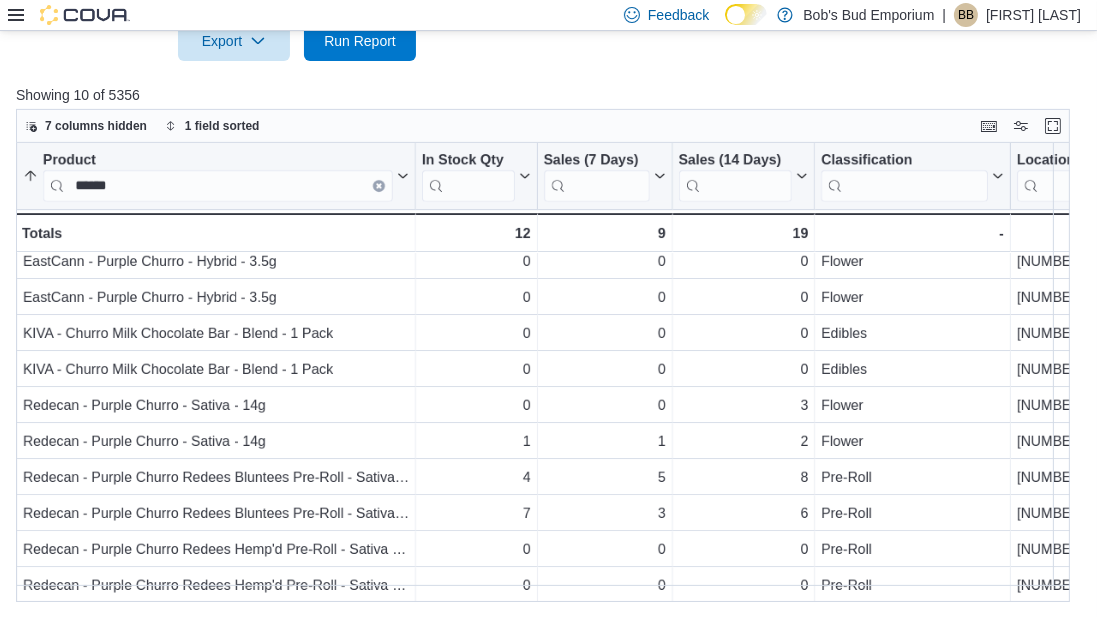 type on "******" 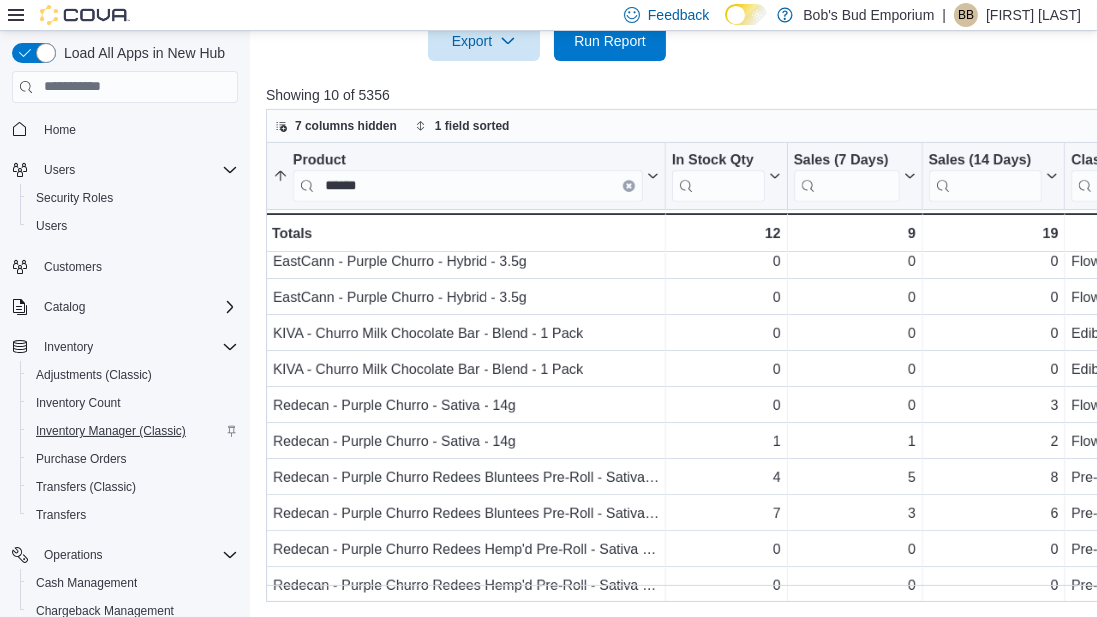 click on "Inventory Manager (Classic)" at bounding box center (111, 431) 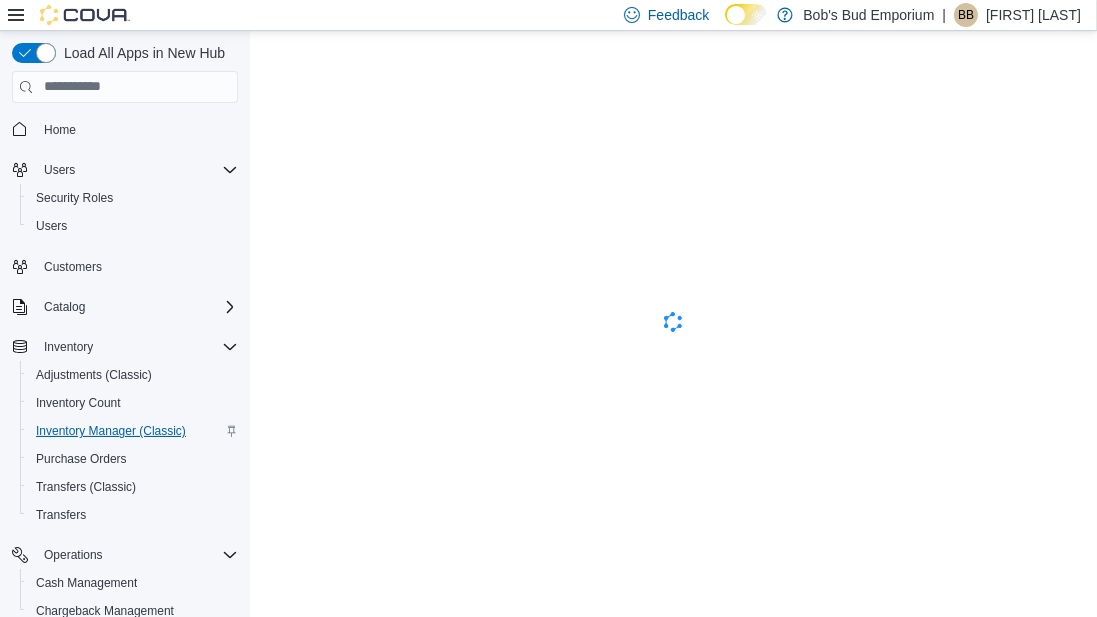 scroll, scrollTop: 0, scrollLeft: 0, axis: both 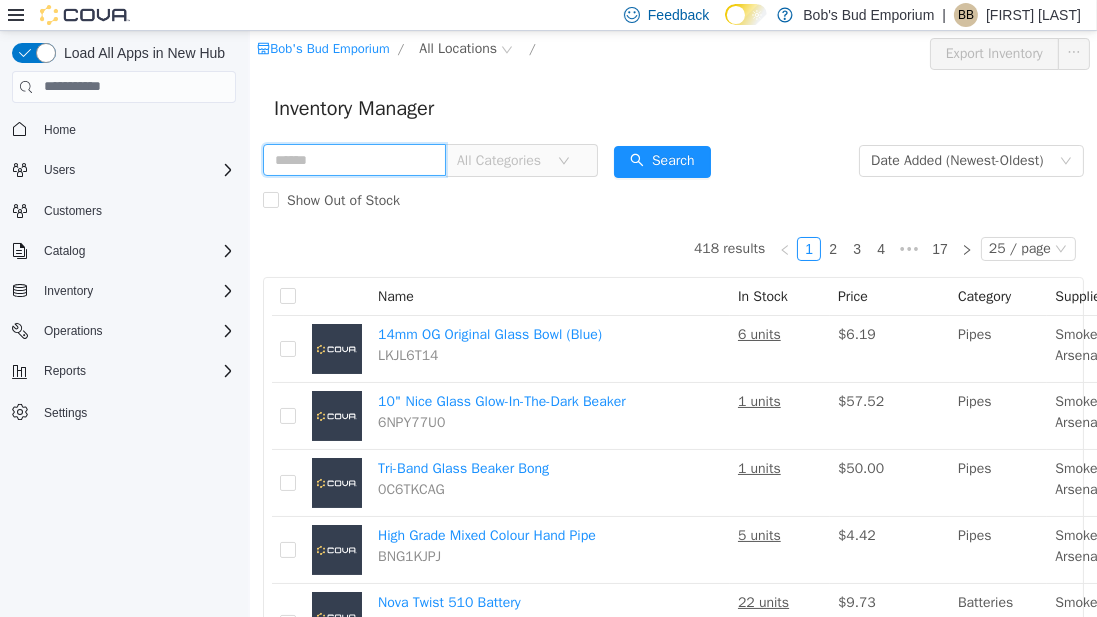 click at bounding box center (353, 159) 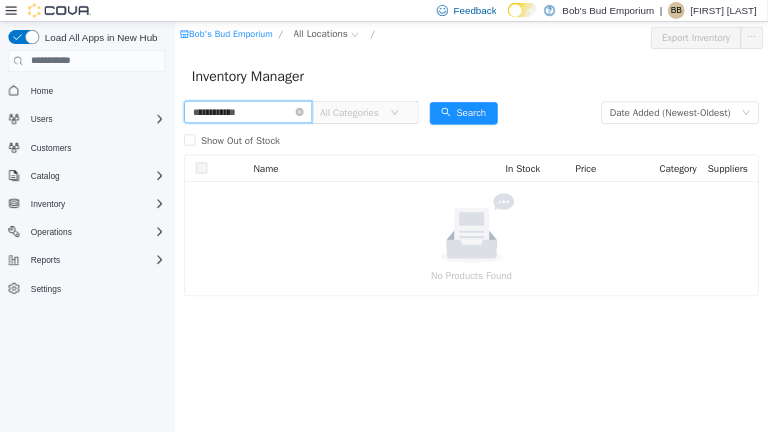 scroll, scrollTop: 0, scrollLeft: 0, axis: both 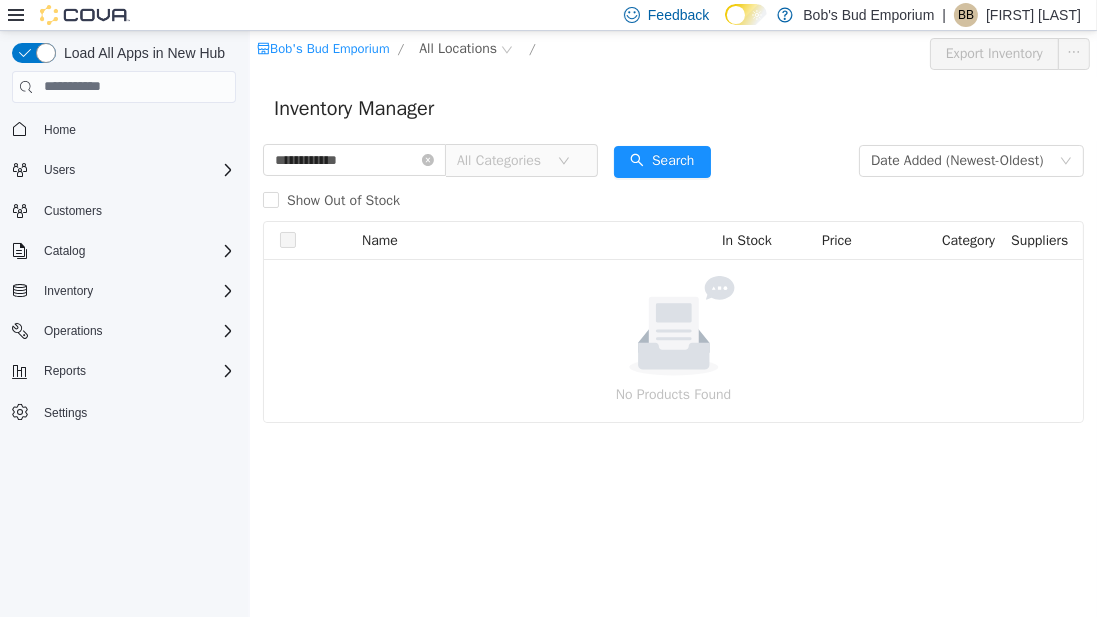 click 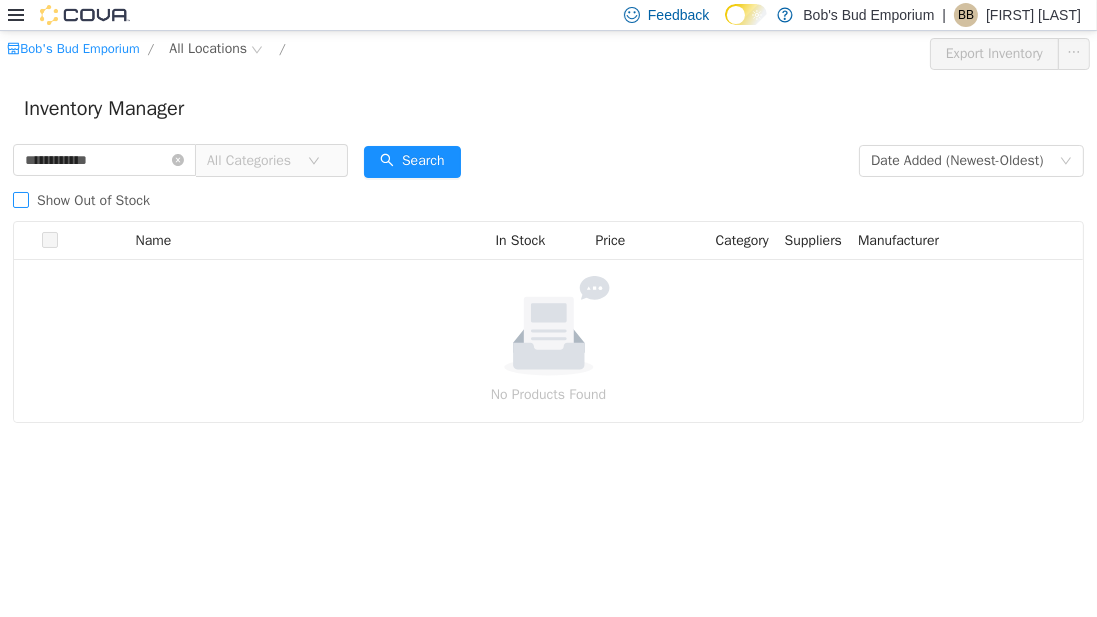 click on "Show Out of Stock" at bounding box center (93, 199) 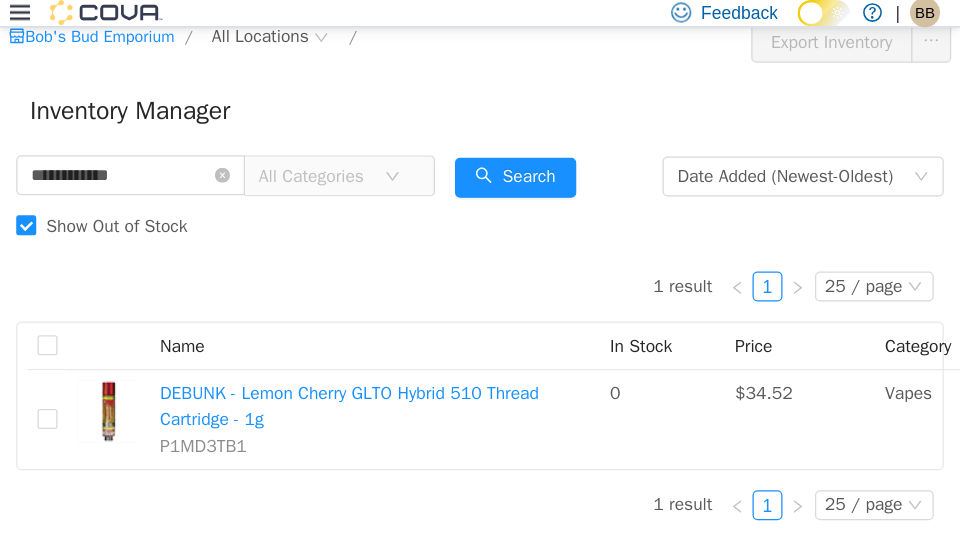 scroll, scrollTop: 0, scrollLeft: 0, axis: both 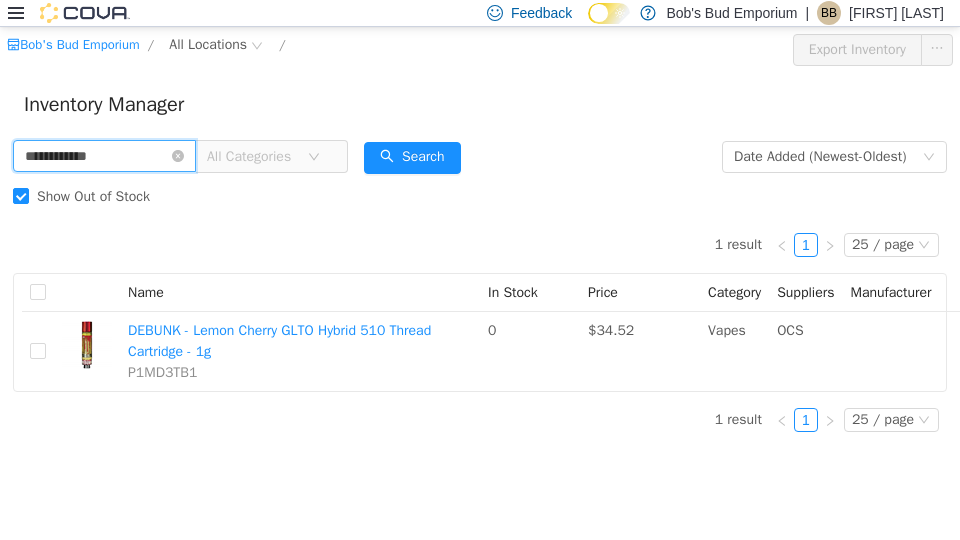 click on "**********" at bounding box center (104, 156) 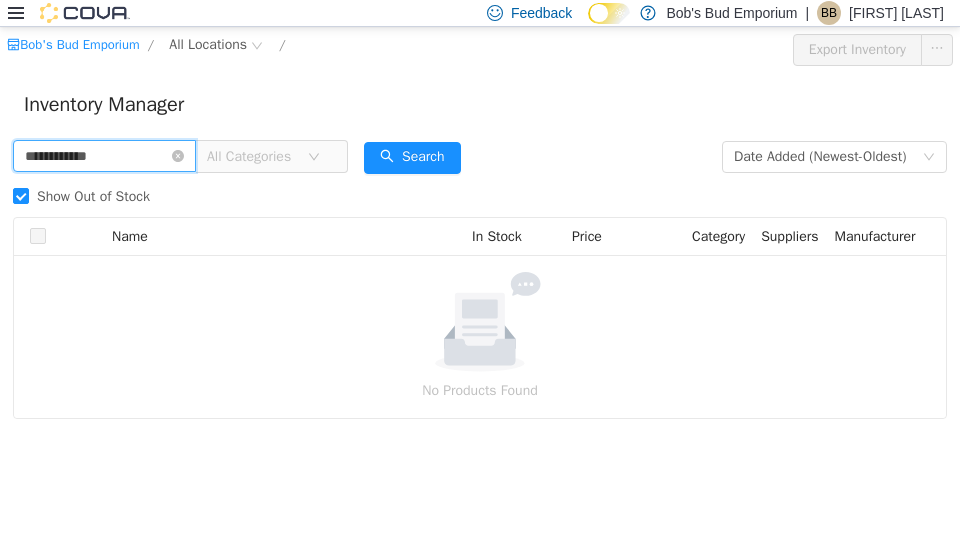 paste 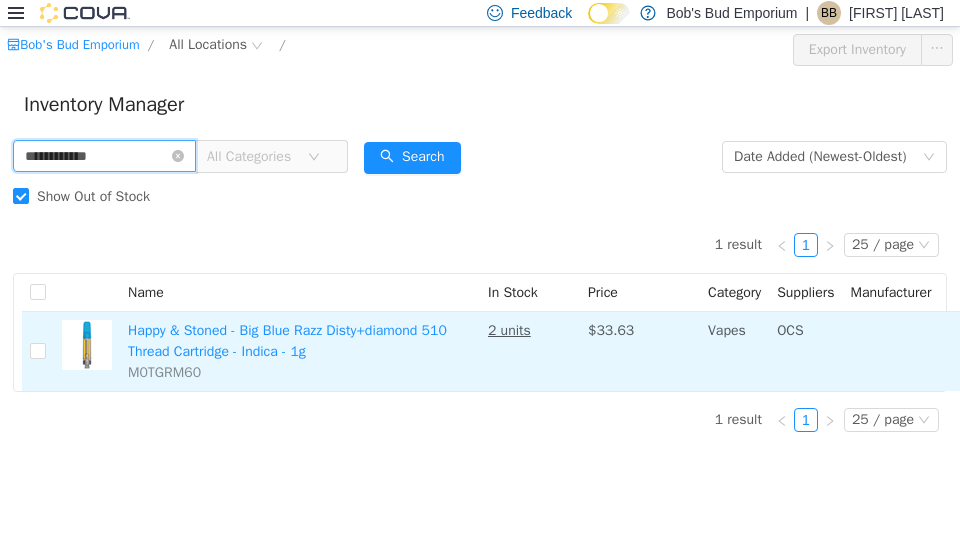 paste 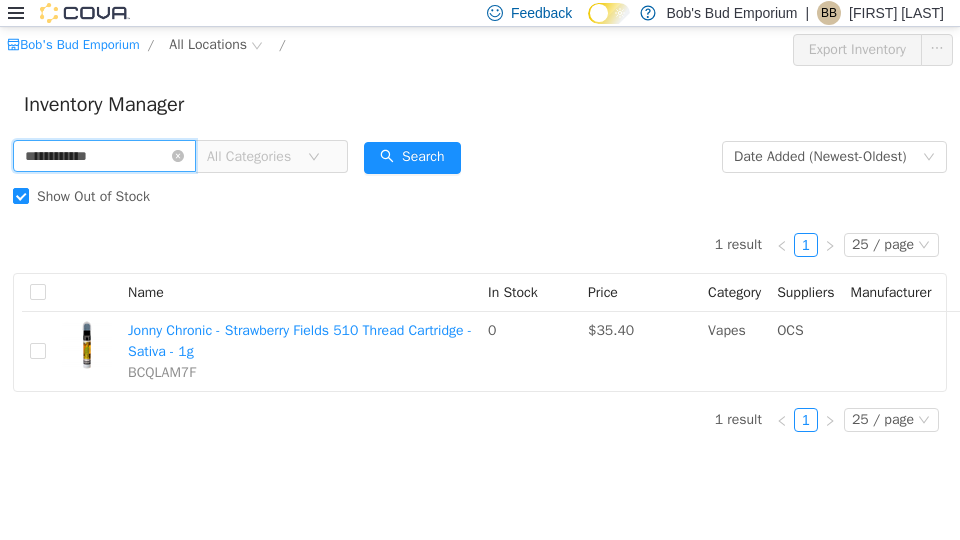 paste 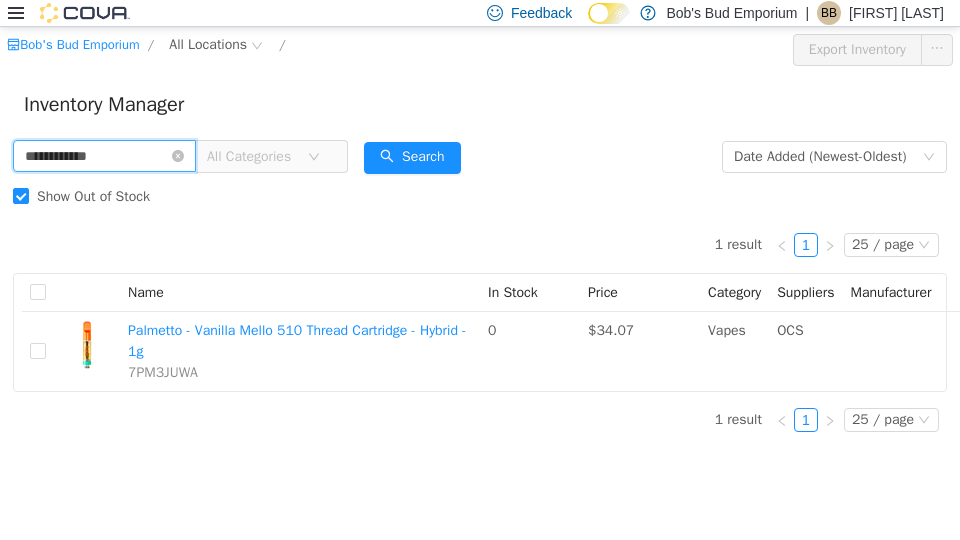 paste on "***" 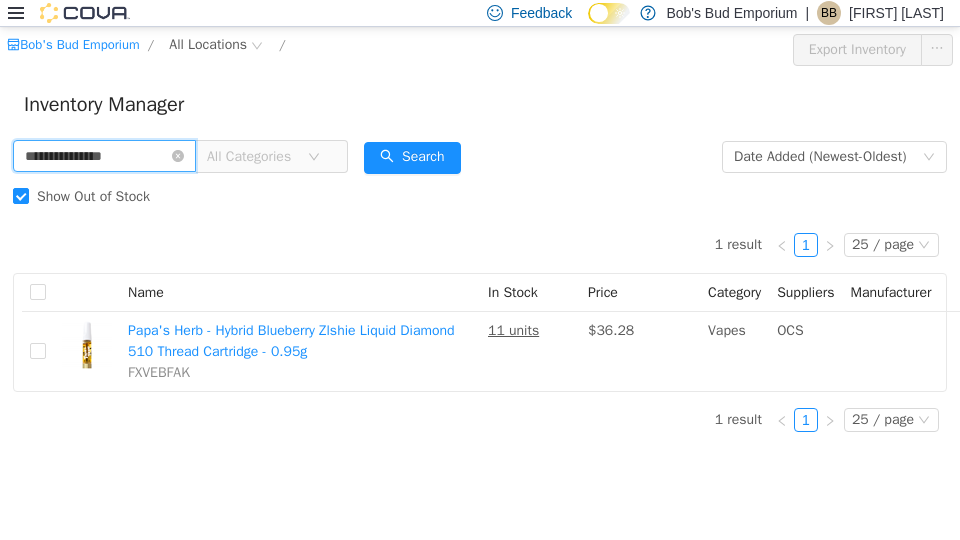 paste 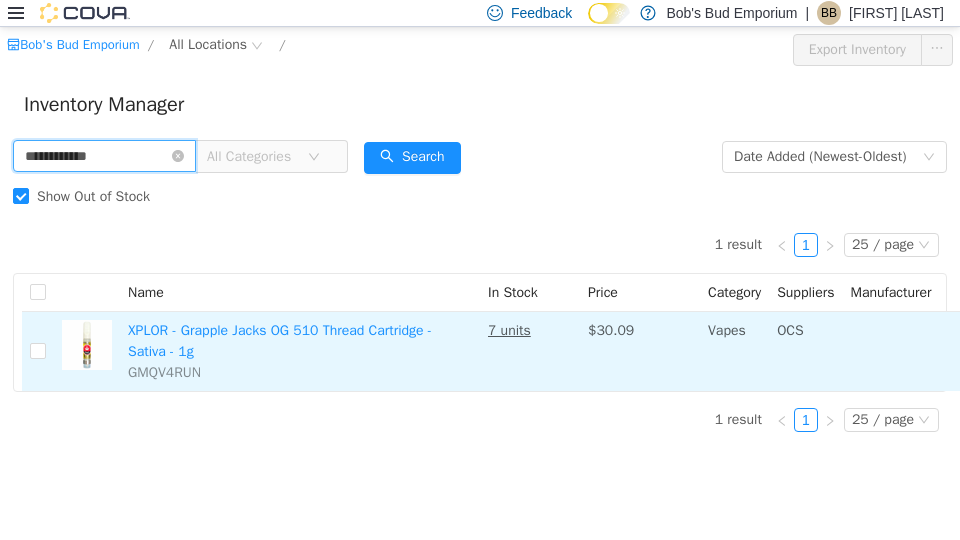 paste on "***" 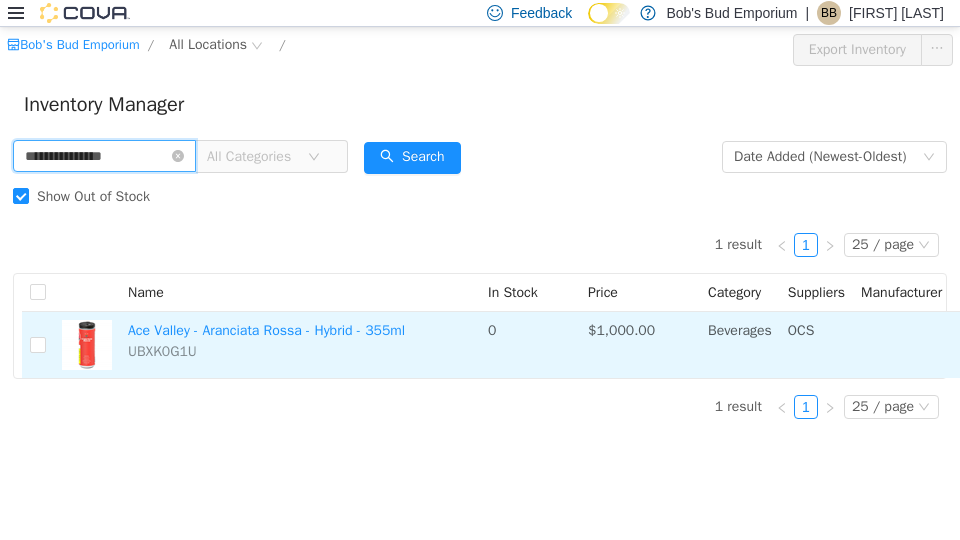 paste 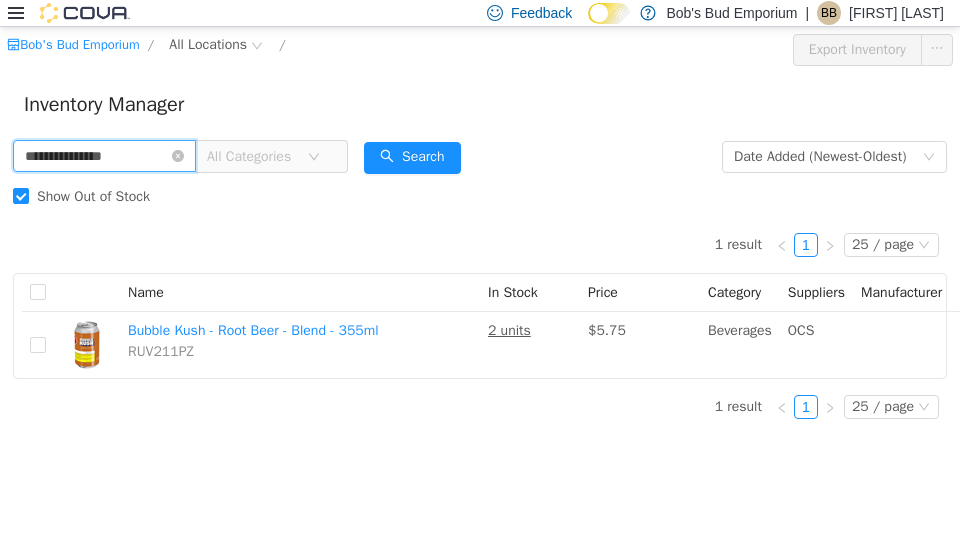 paste 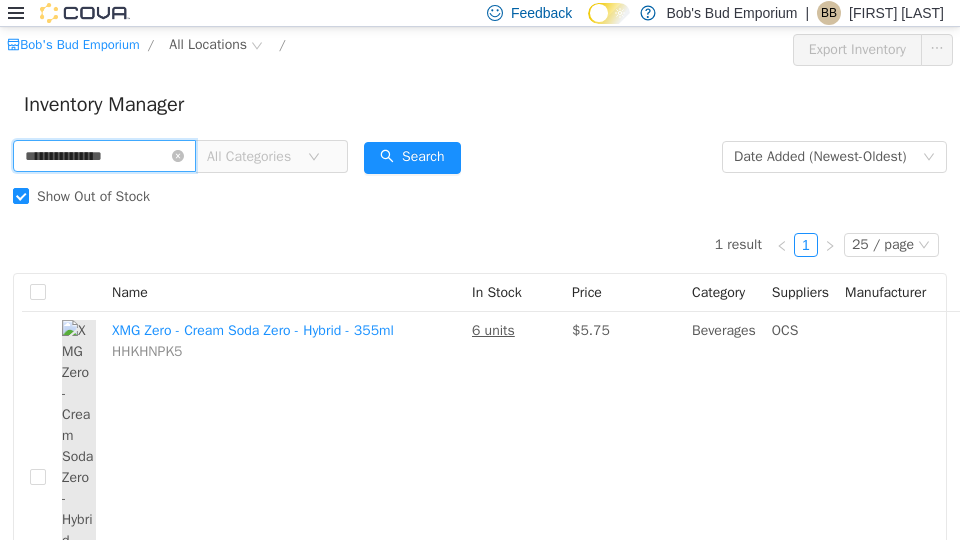 paste on "**" 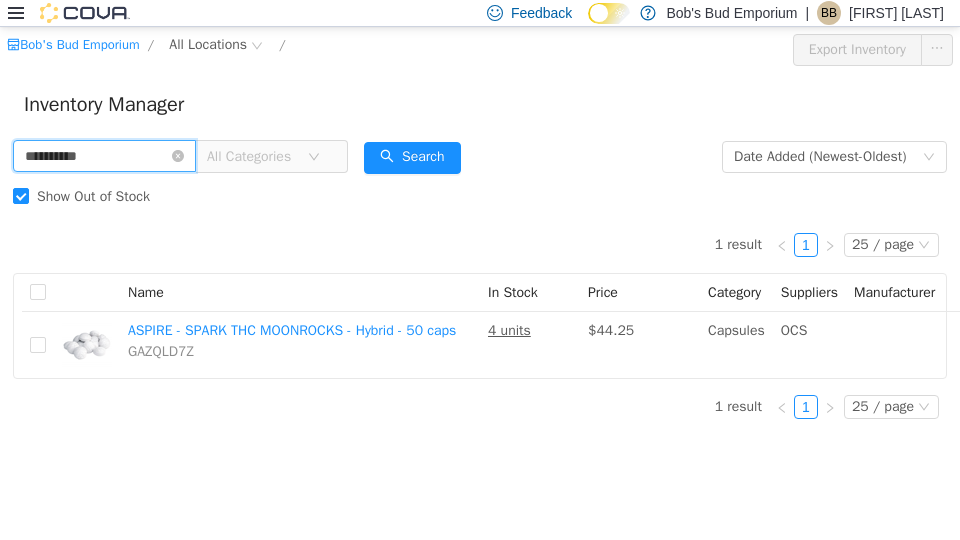 click on "*********" at bounding box center [104, 156] 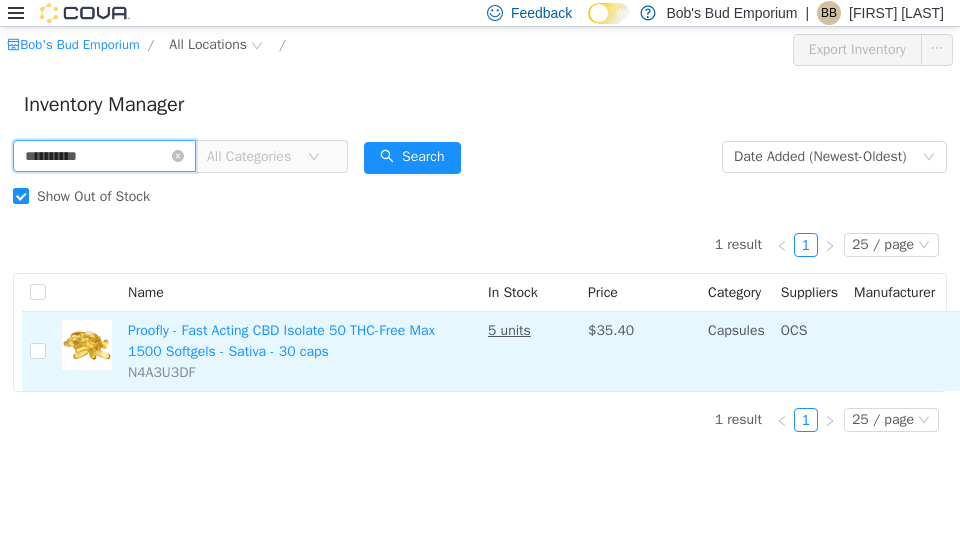 paste on "*********" 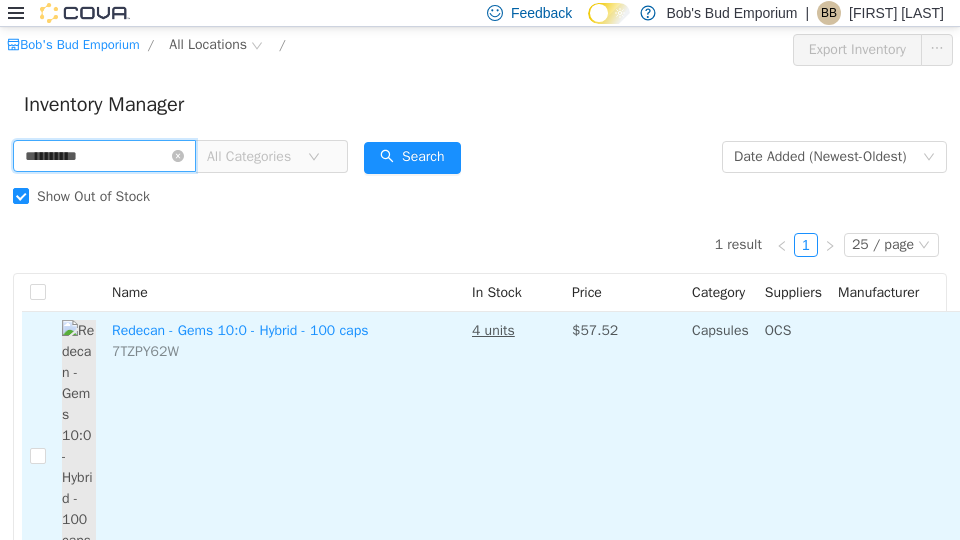 paste on "*******" 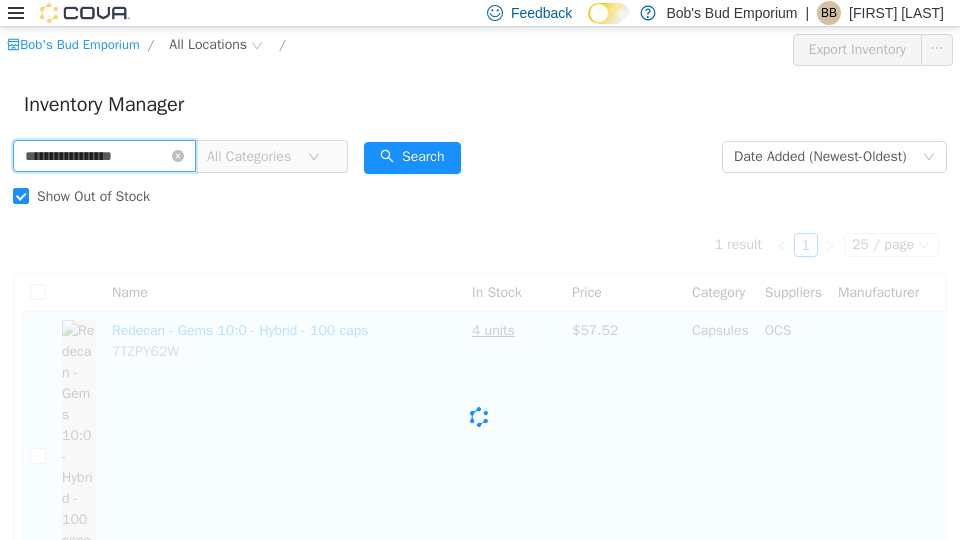 type on "**********" 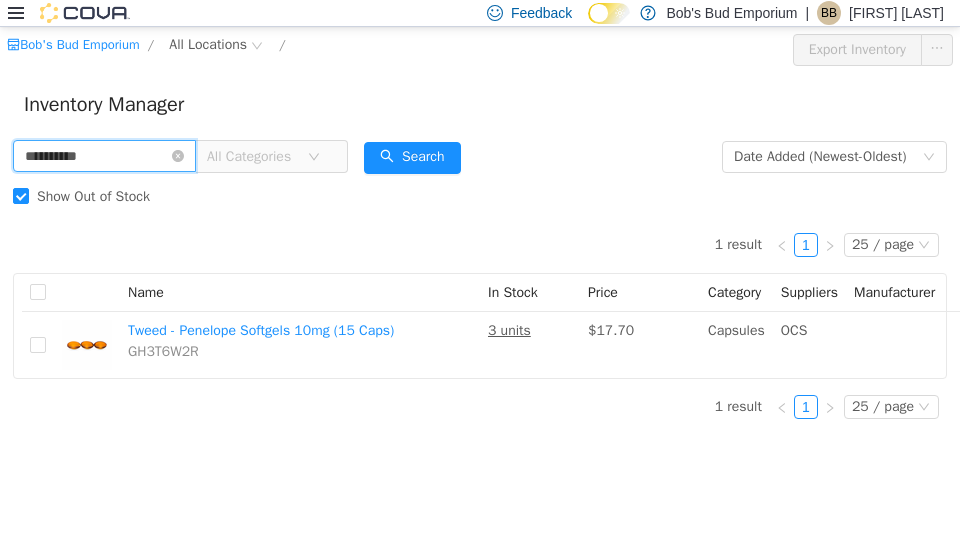 paste on "******" 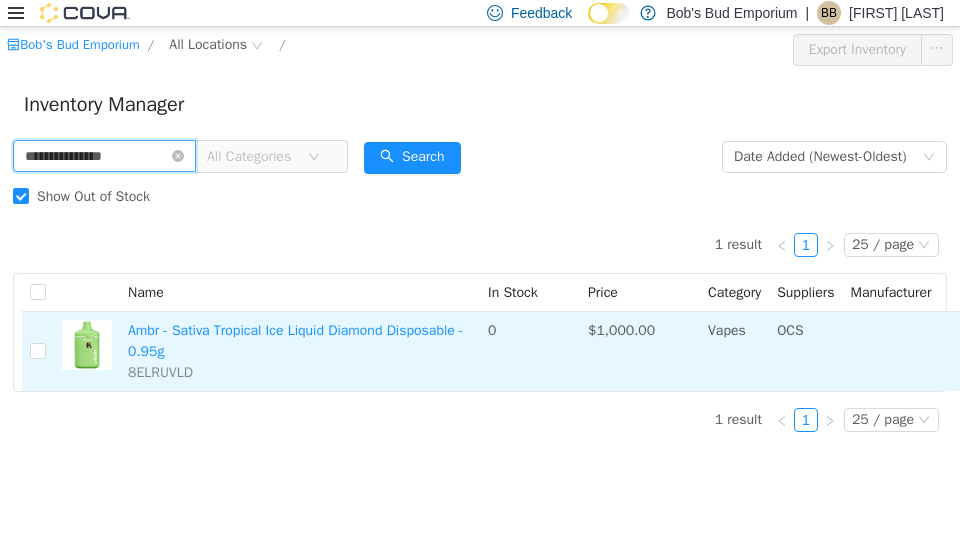 paste 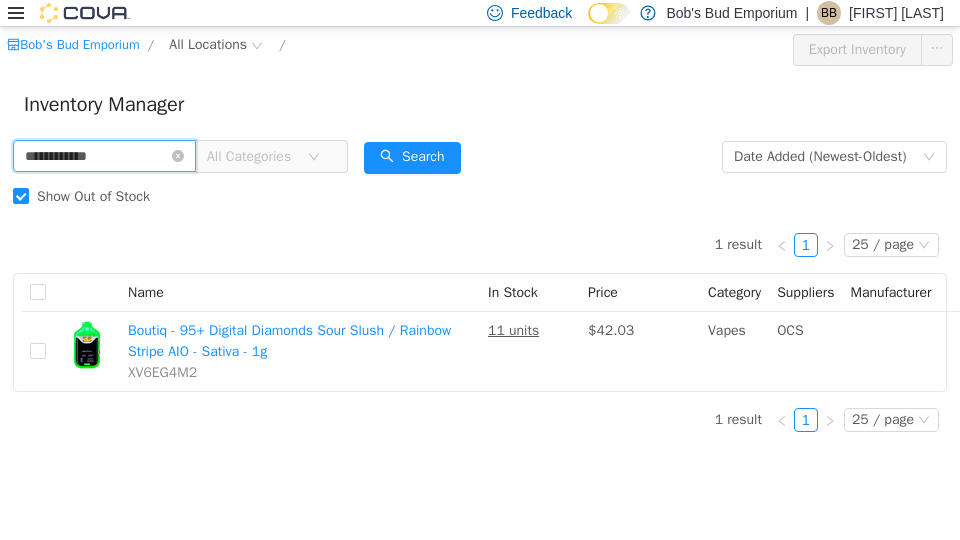 click on "**********" at bounding box center (104, 156) 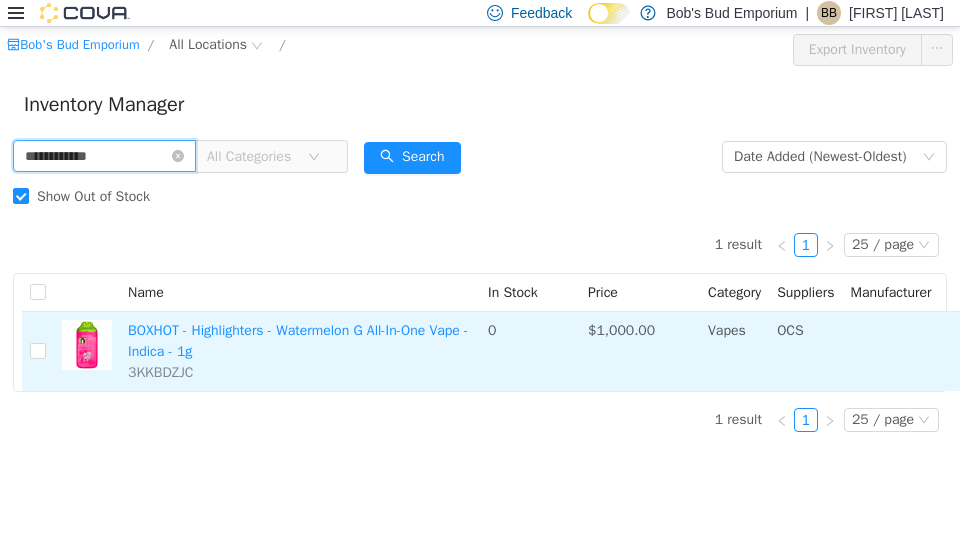 paste 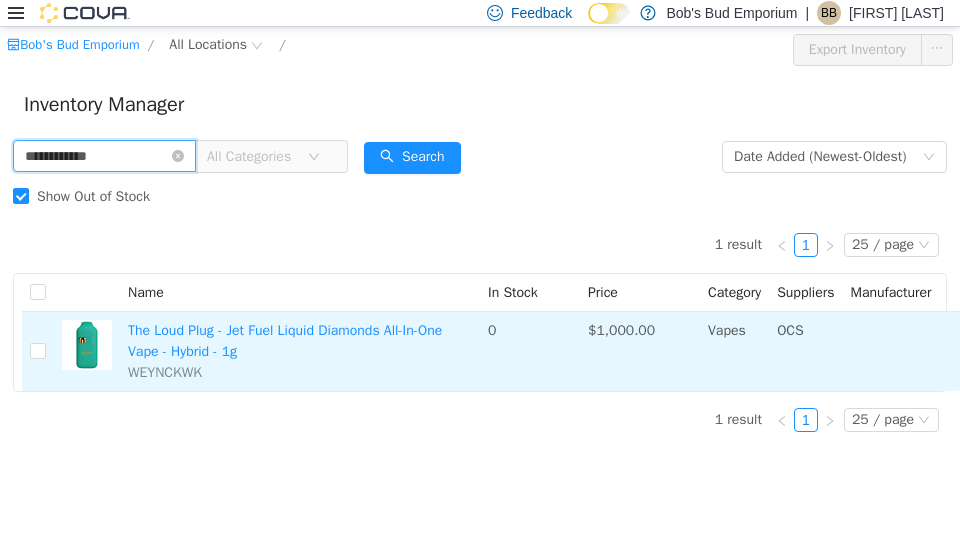 paste on "****" 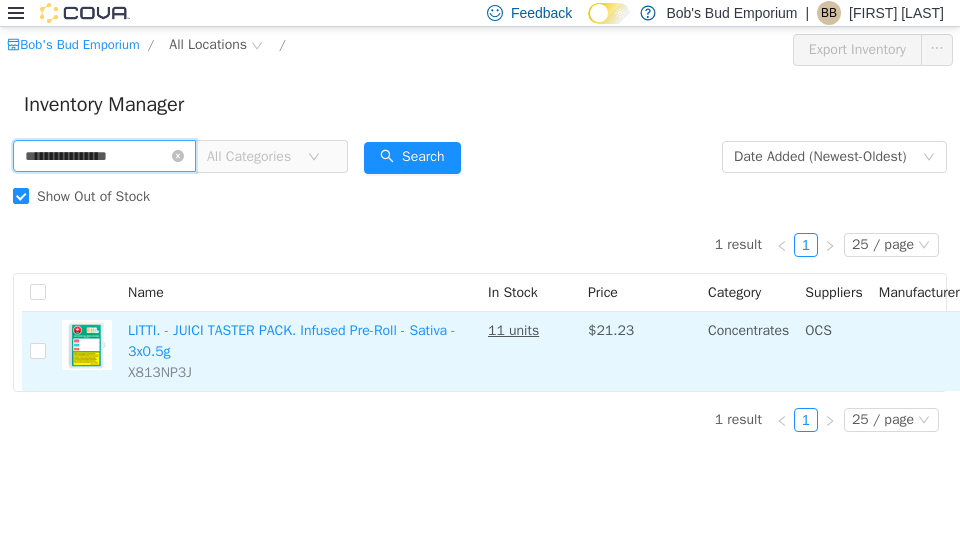 paste 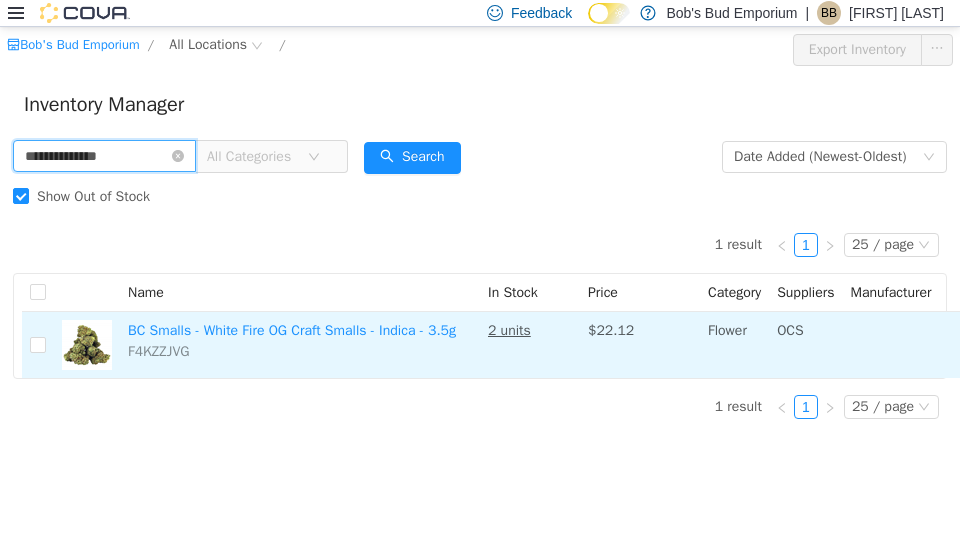 paste 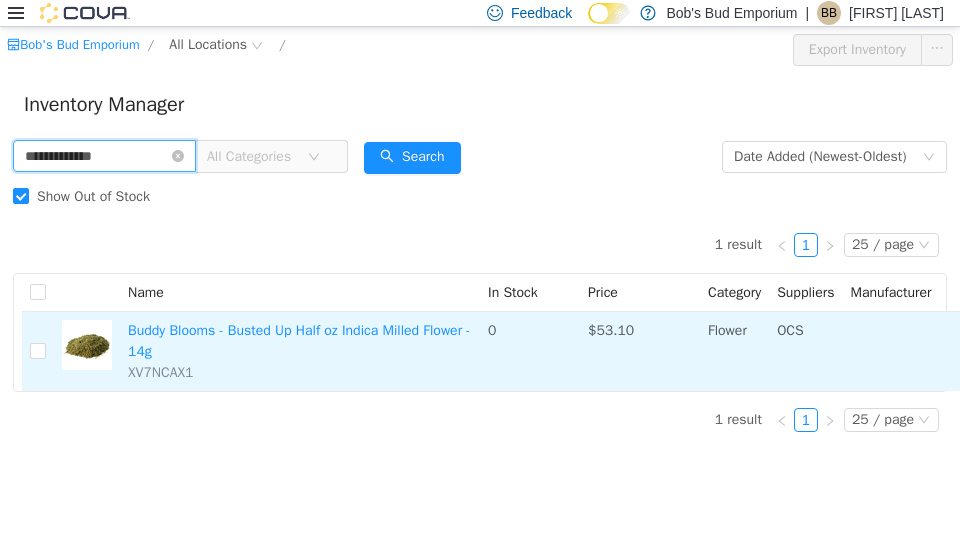 paste 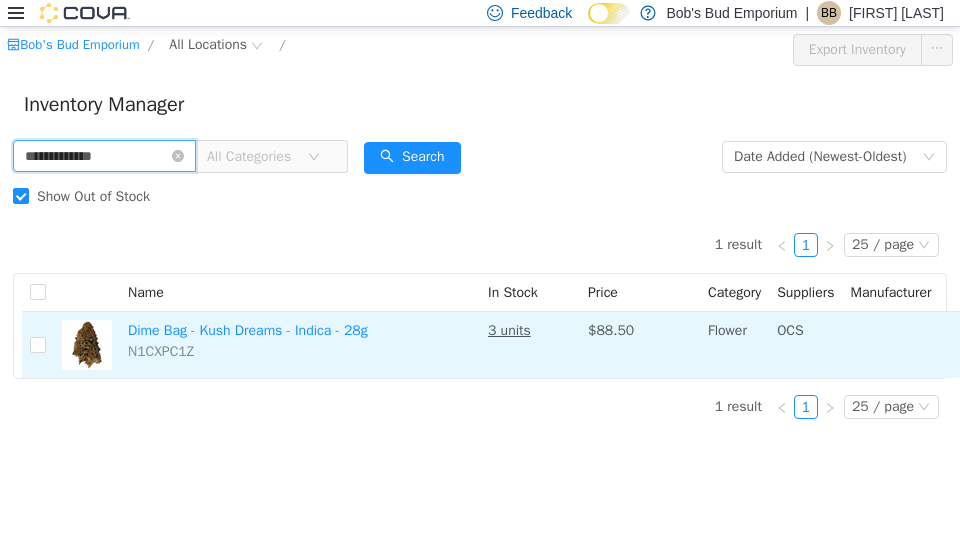 paste on "*" 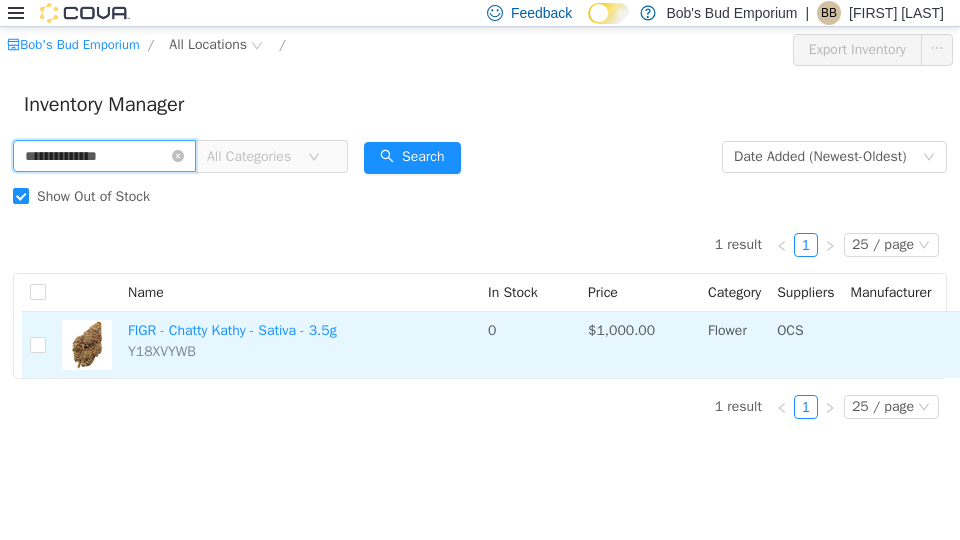 paste 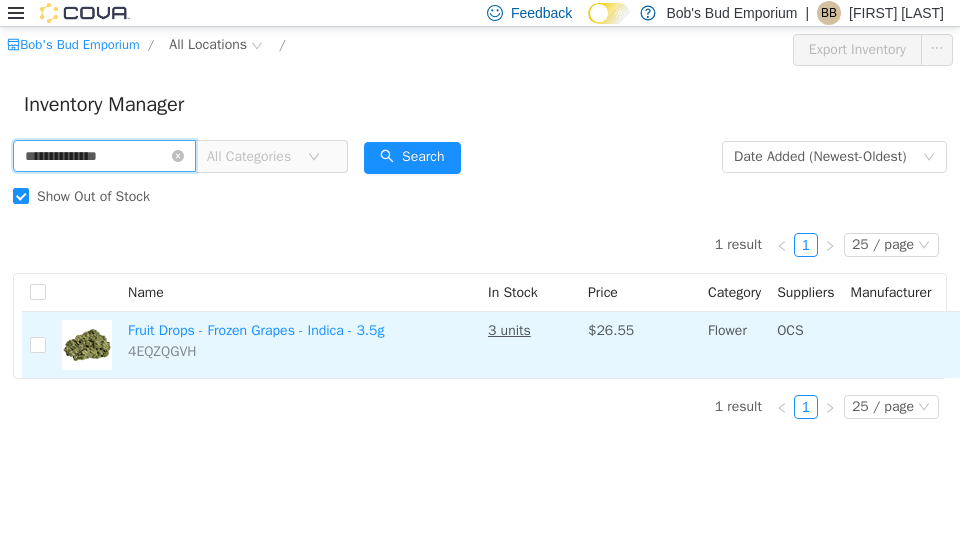 paste 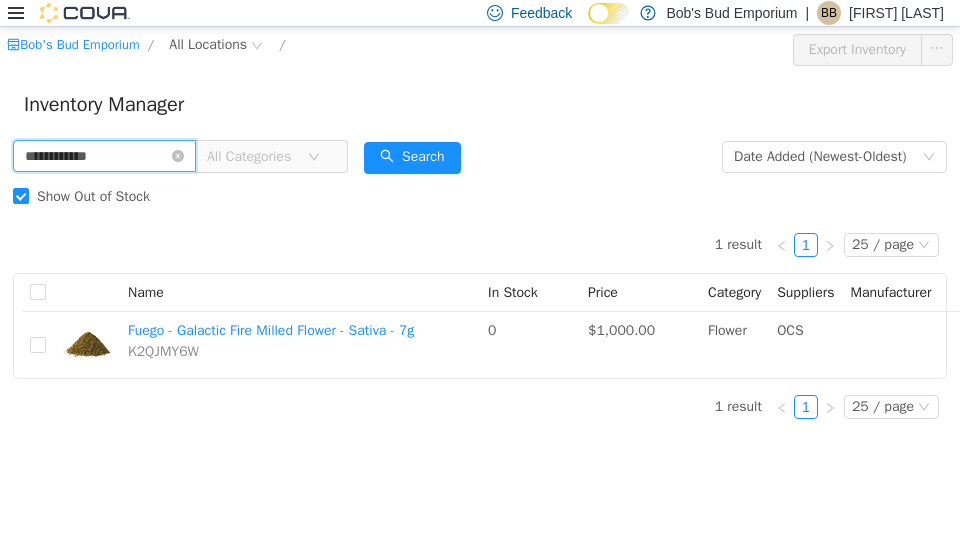paste on "**" 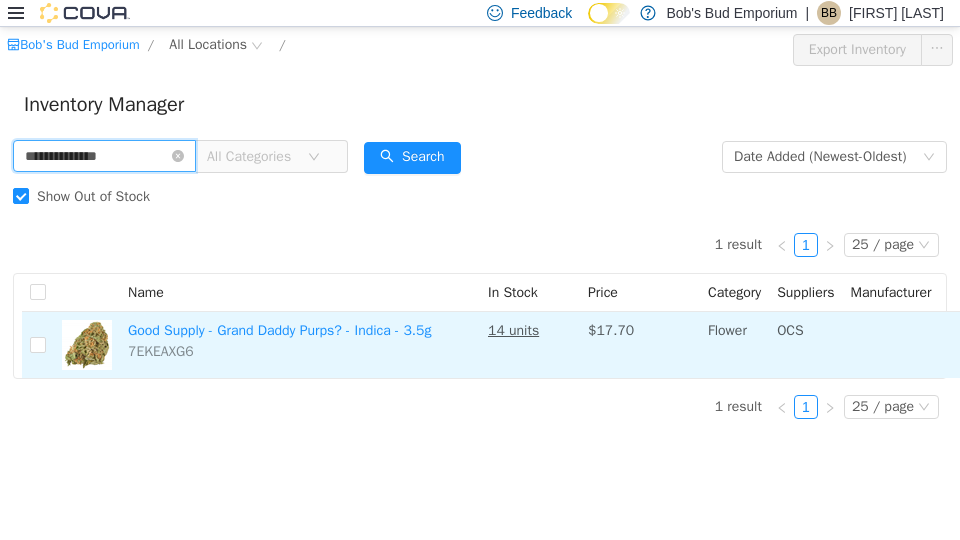 paste 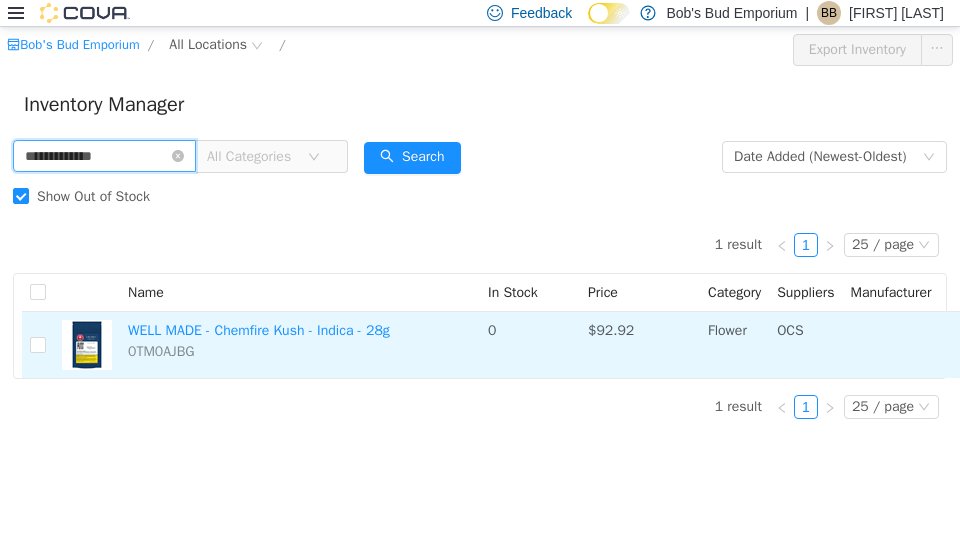 paste 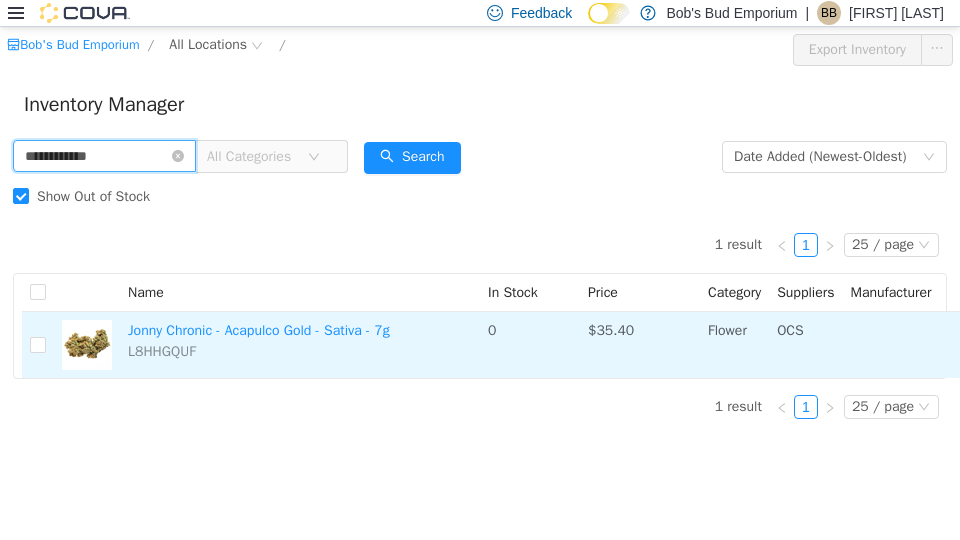 paste 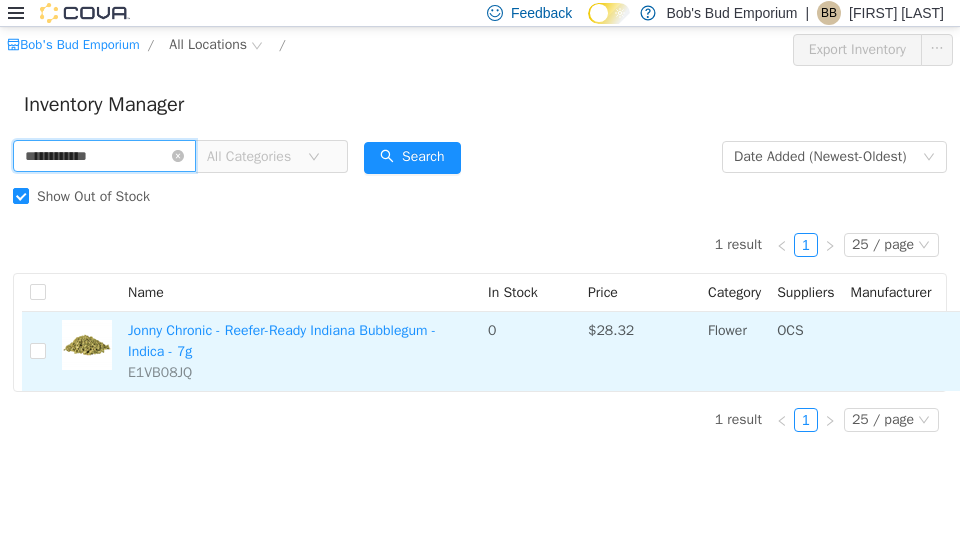 paste 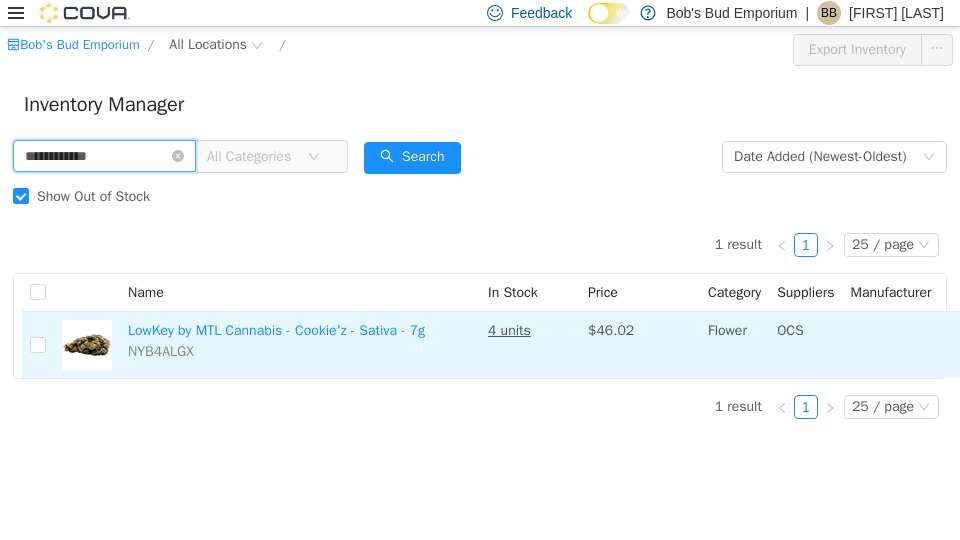 paste 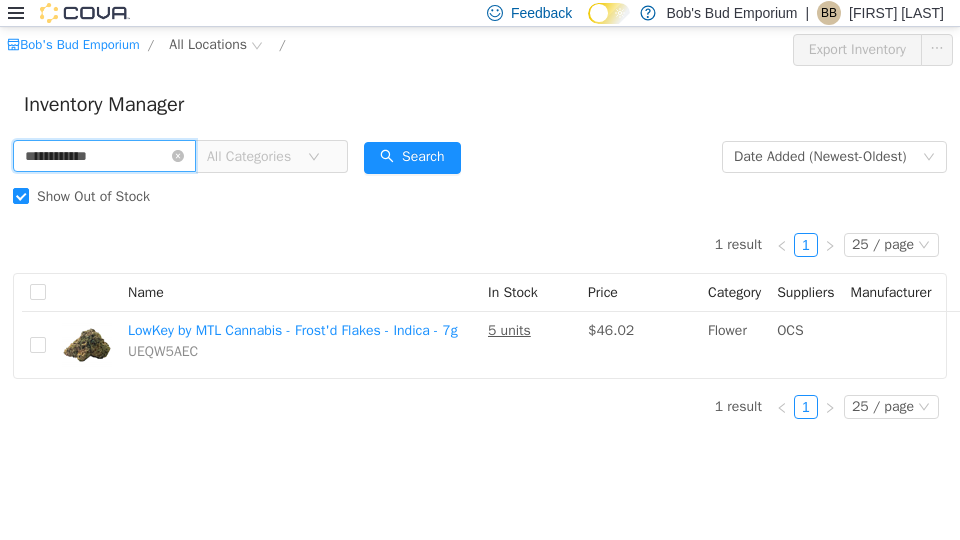 paste 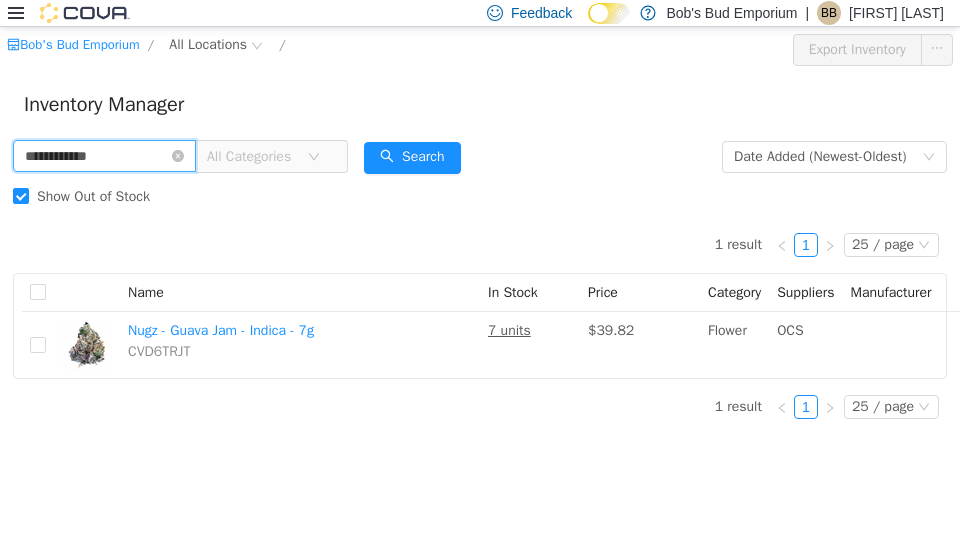 paste on "*" 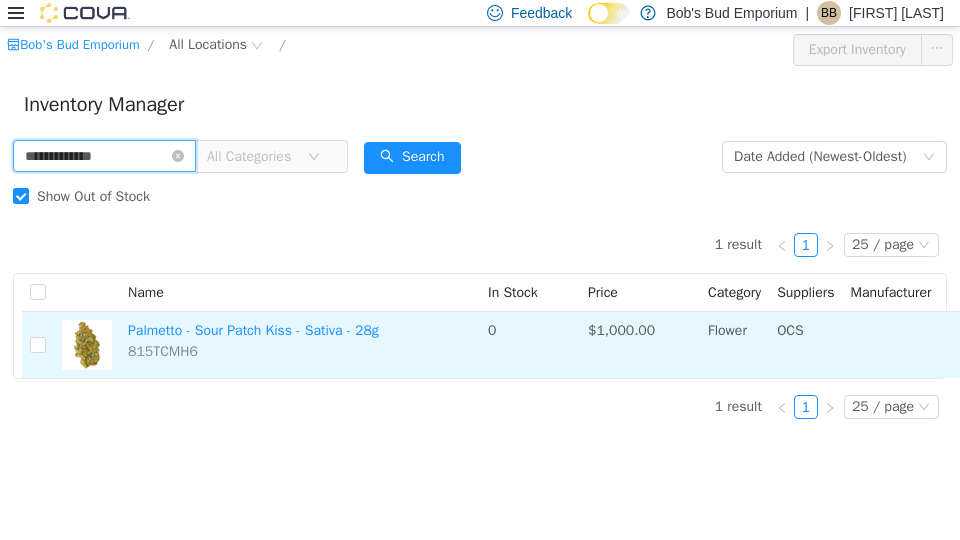 paste 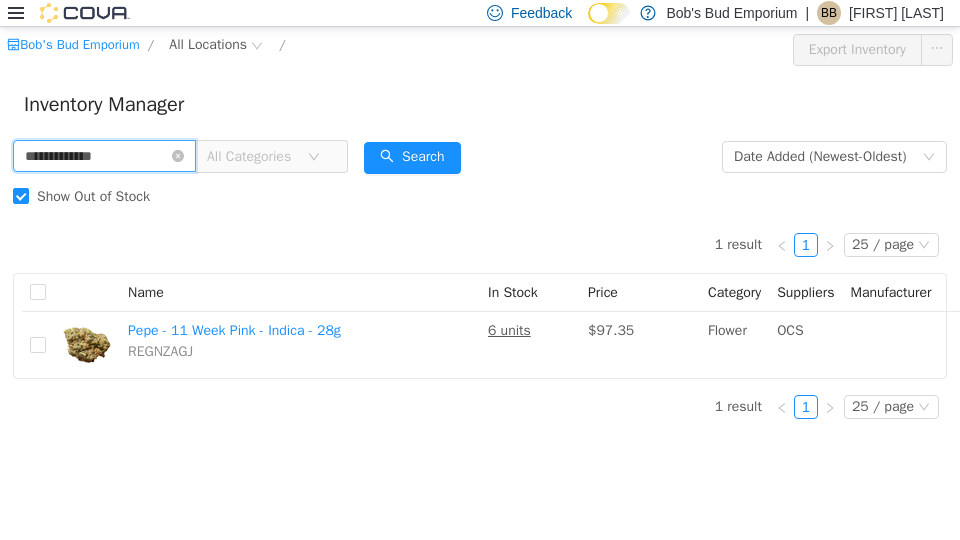 paste 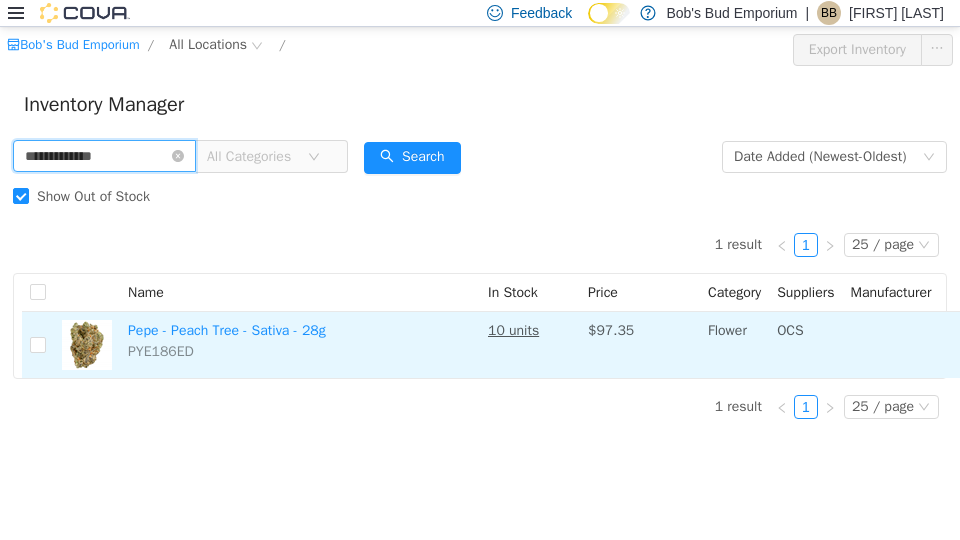 paste 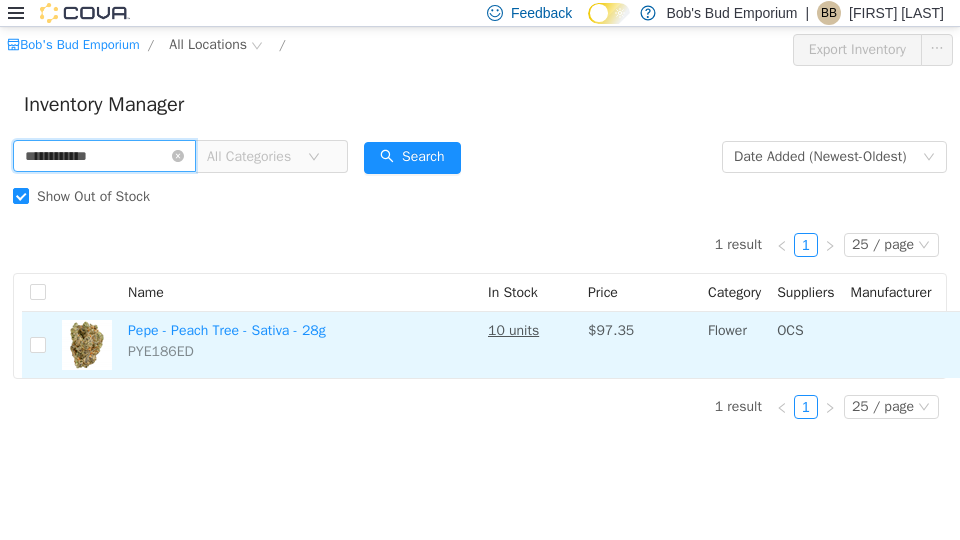 type on "**********" 